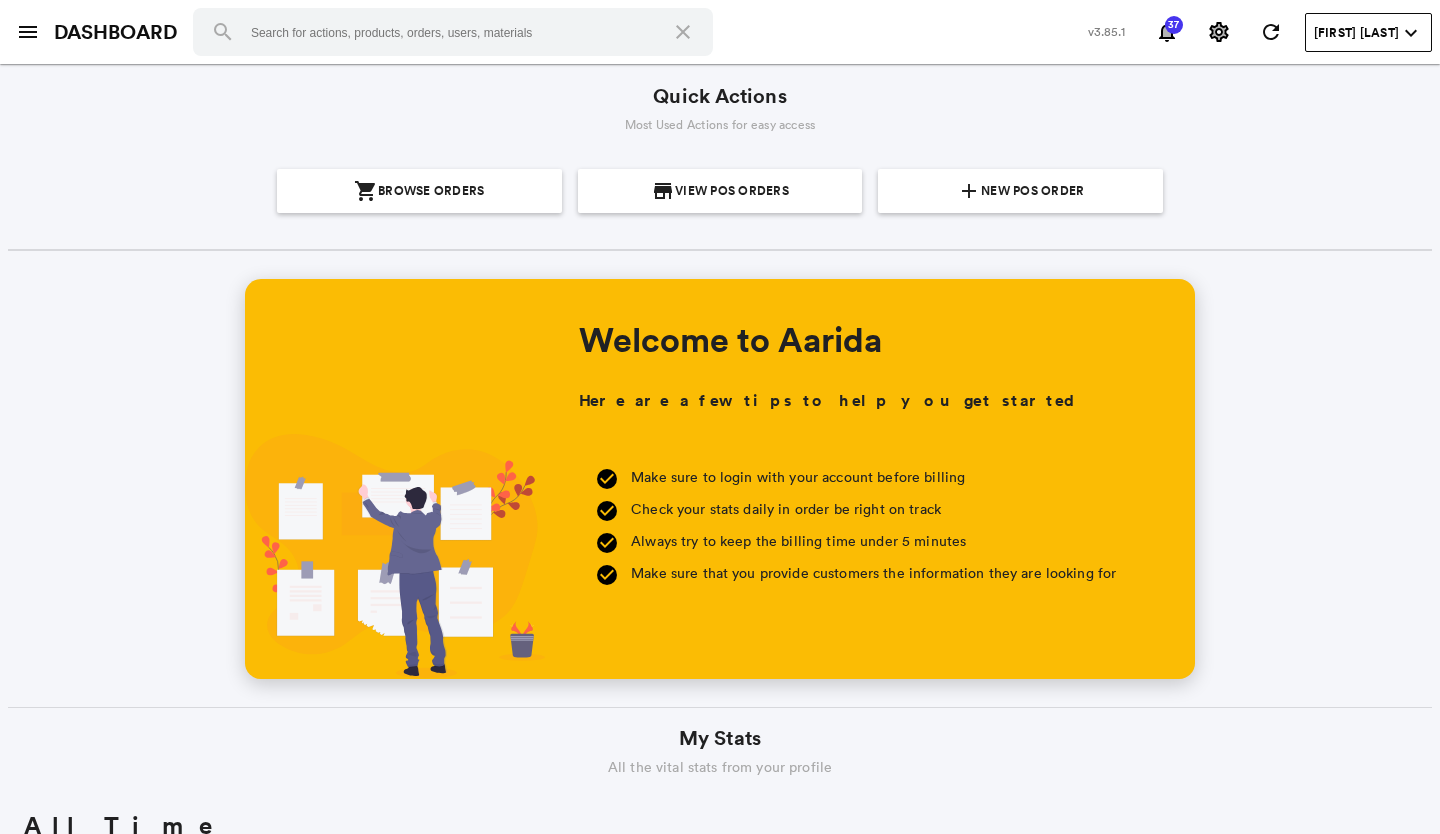 scroll, scrollTop: 0, scrollLeft: 0, axis: both 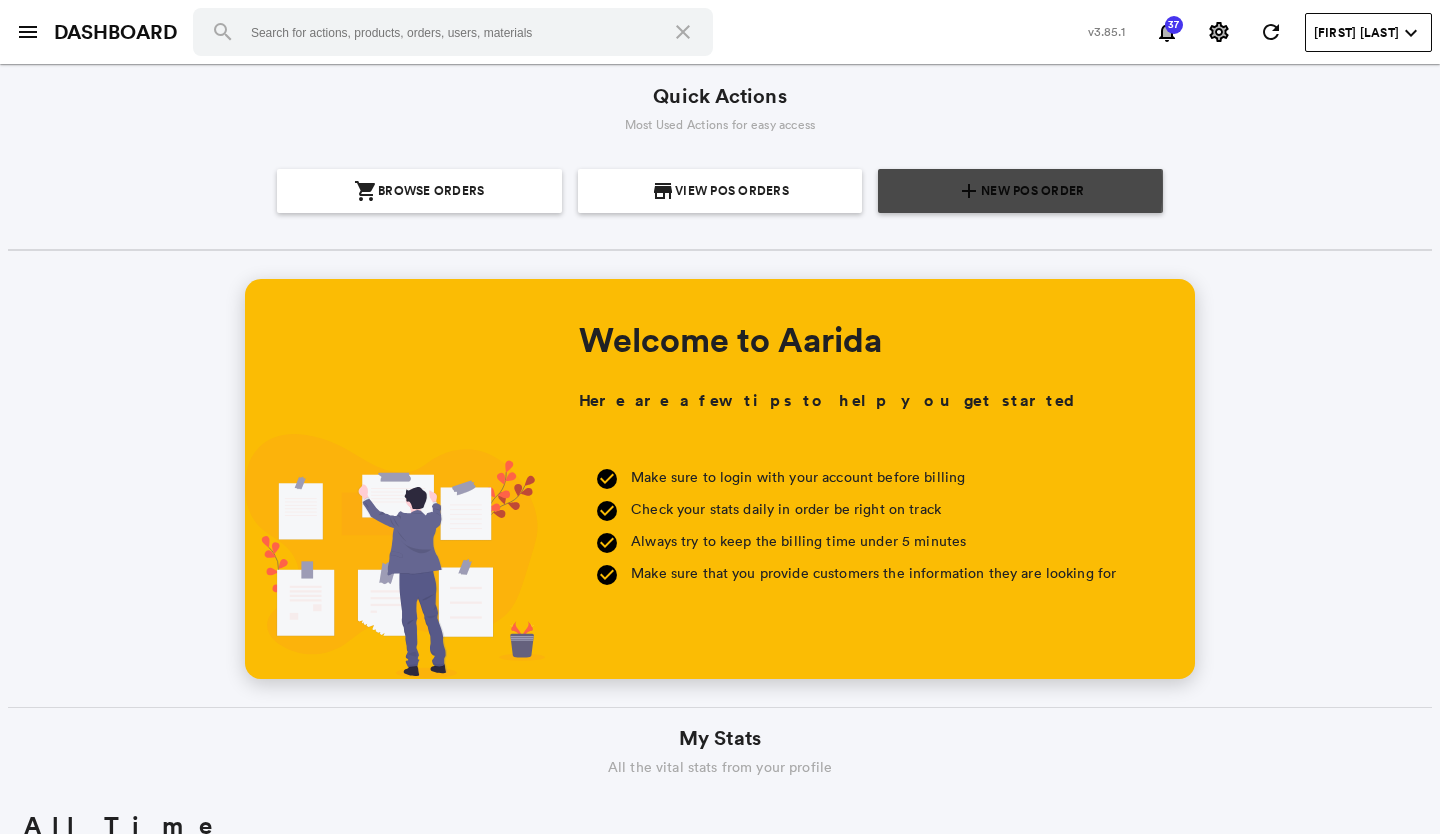click on "New POS Order" at bounding box center (1032, 191) 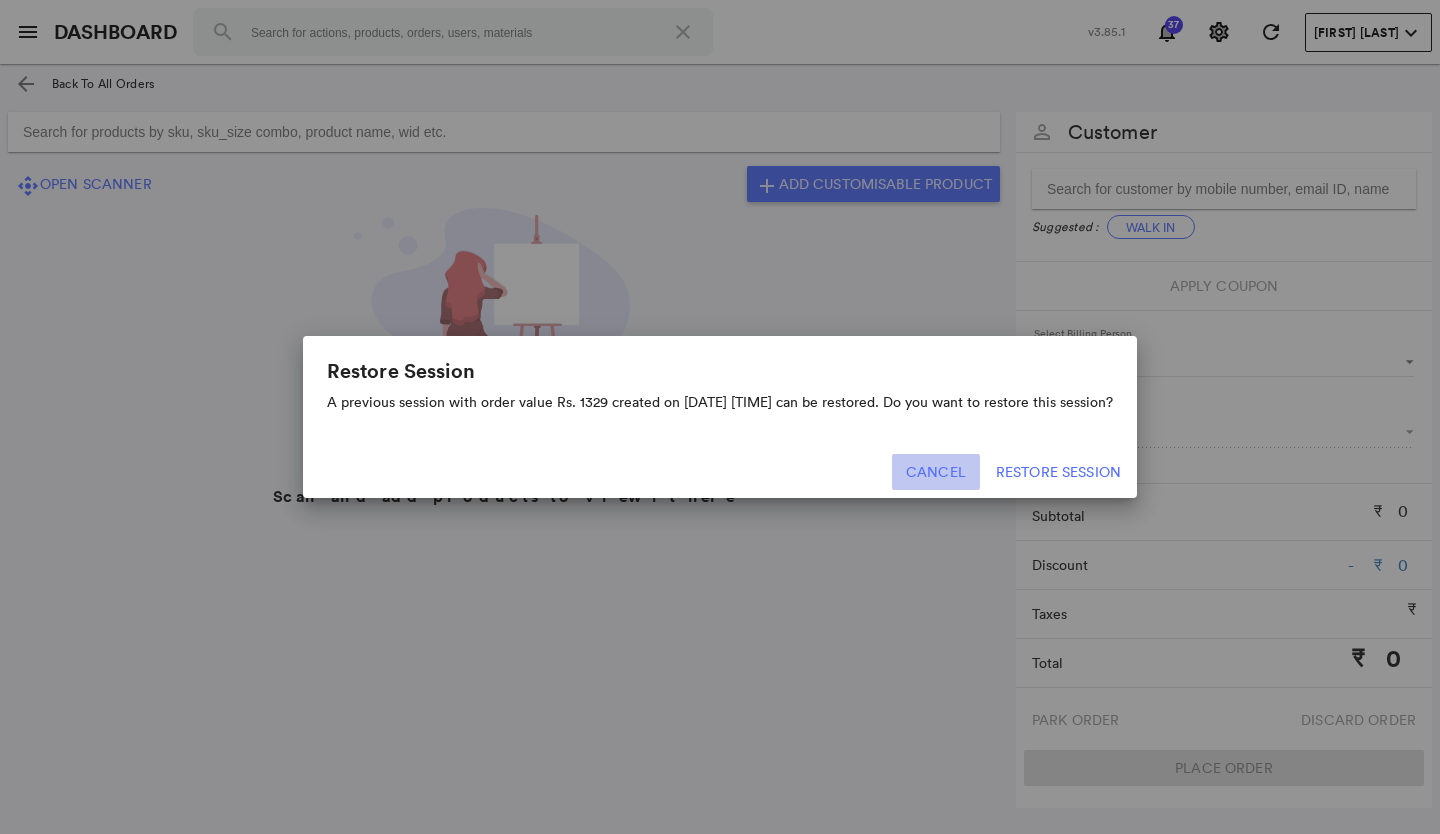 click on "Cancel" at bounding box center [936, 472] 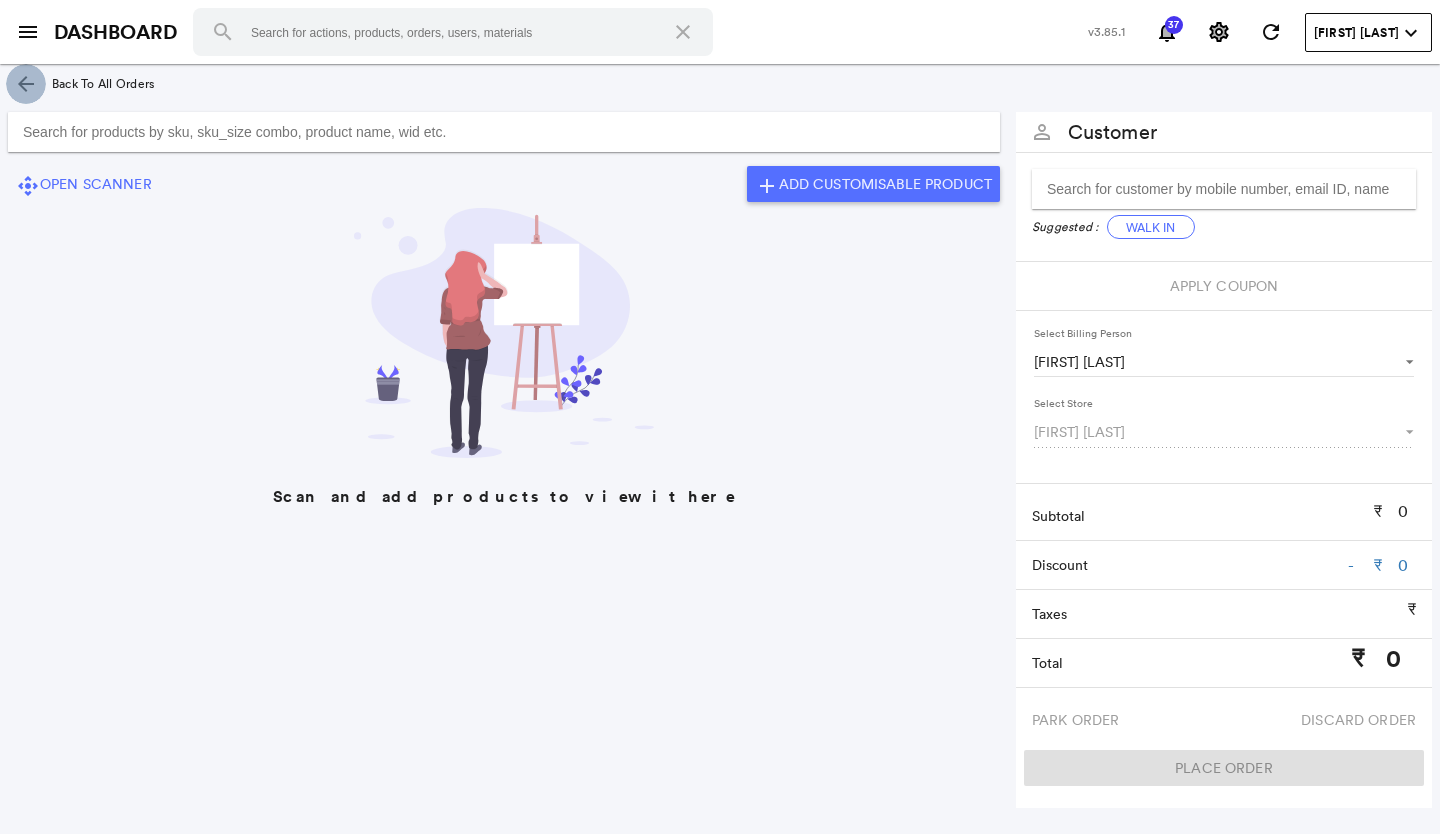 click on "arrow_back" at bounding box center [26, 84] 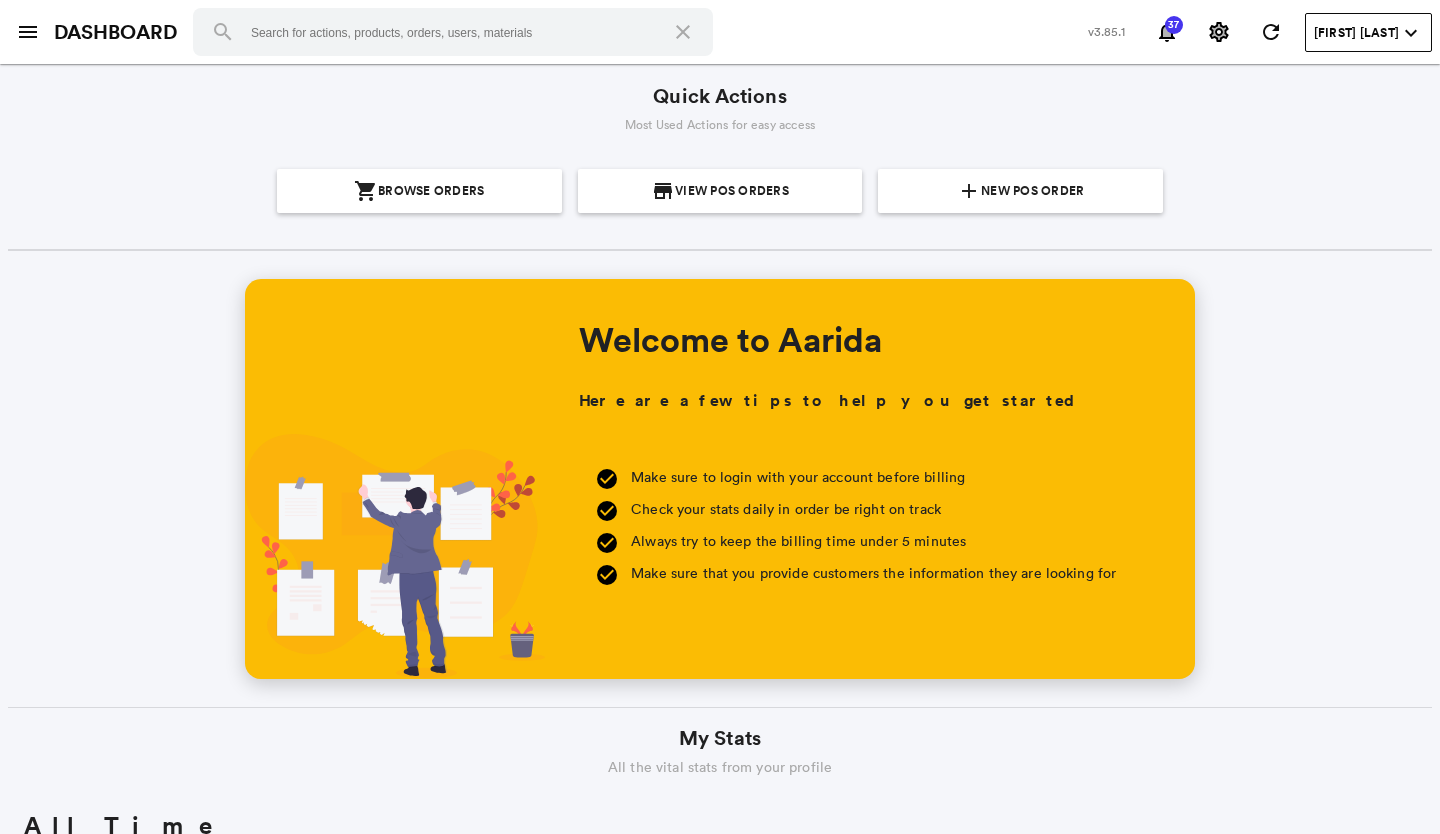 scroll, scrollTop: 0, scrollLeft: 0, axis: both 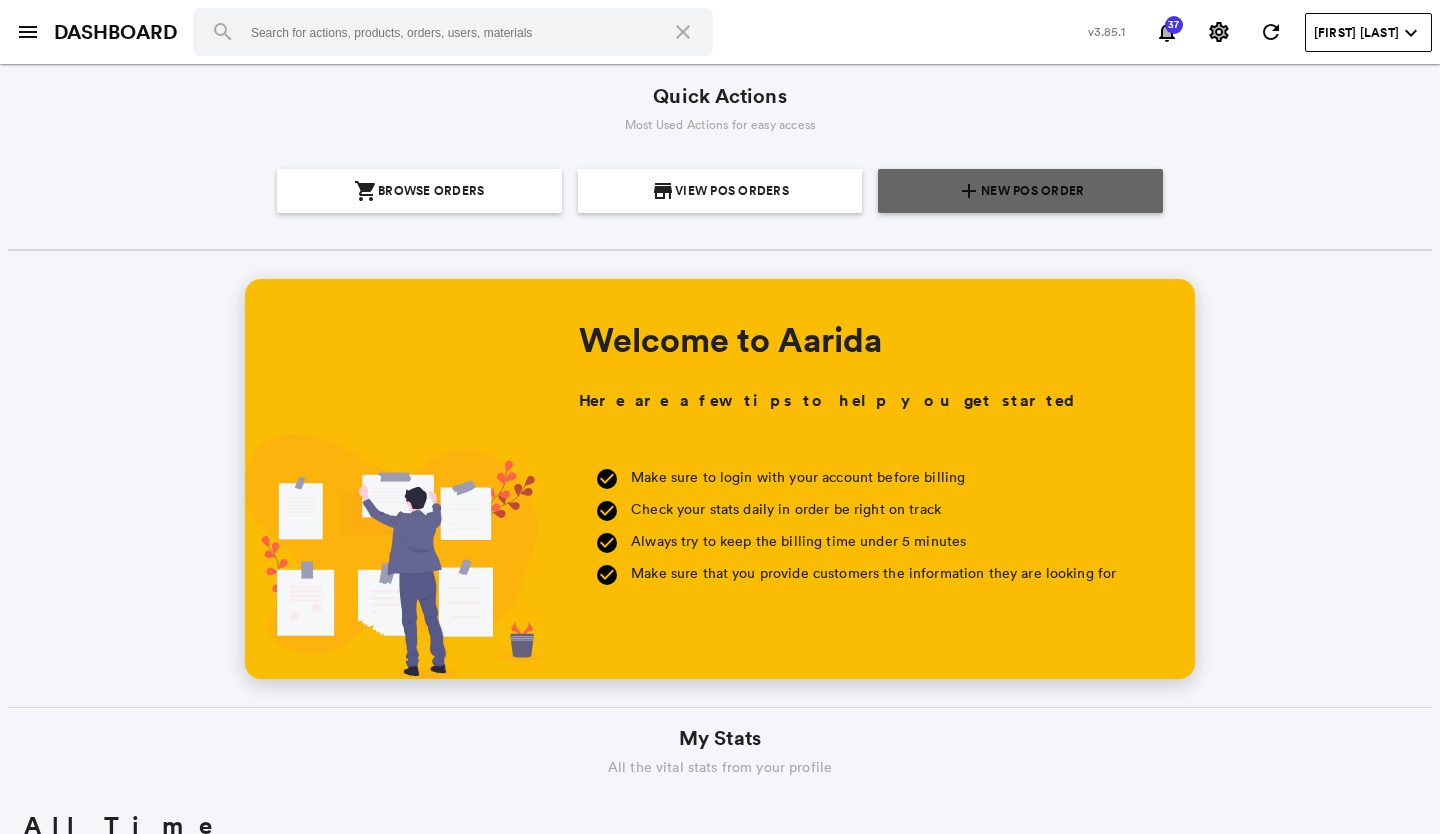 click on "New POS Order" at bounding box center (1032, 191) 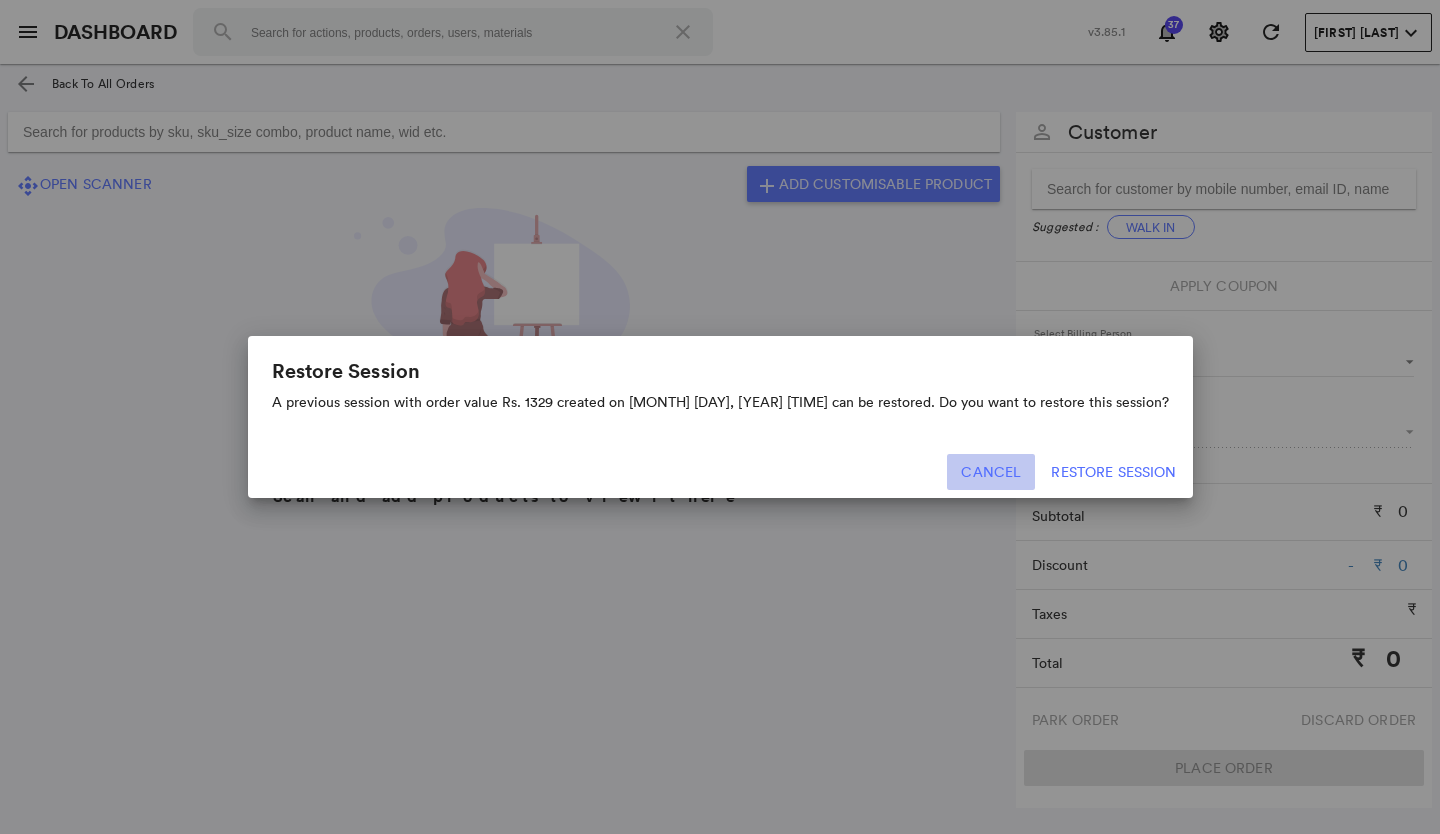 click on "Cancel" at bounding box center (991, 472) 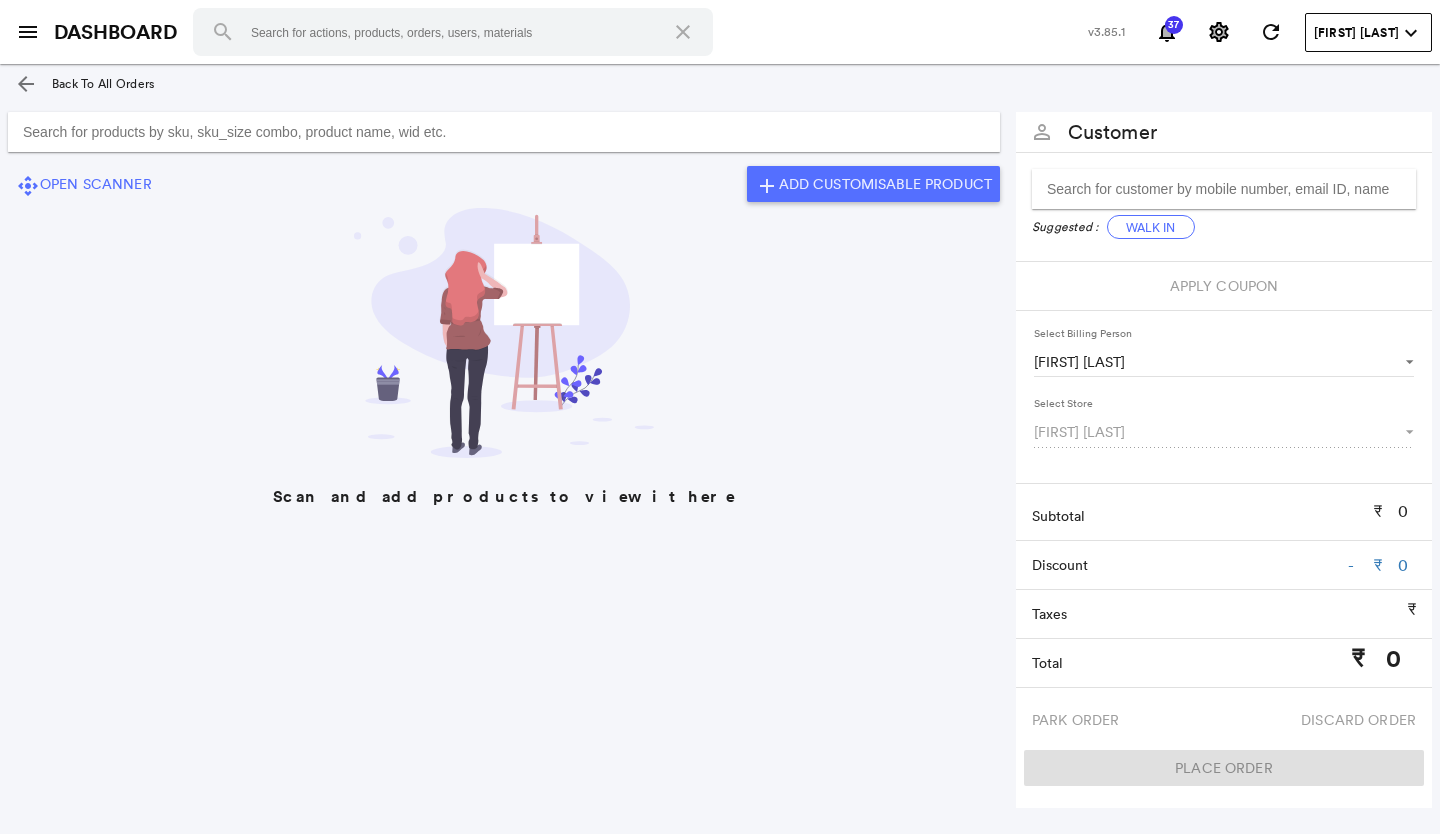 click at bounding box center [504, 132] 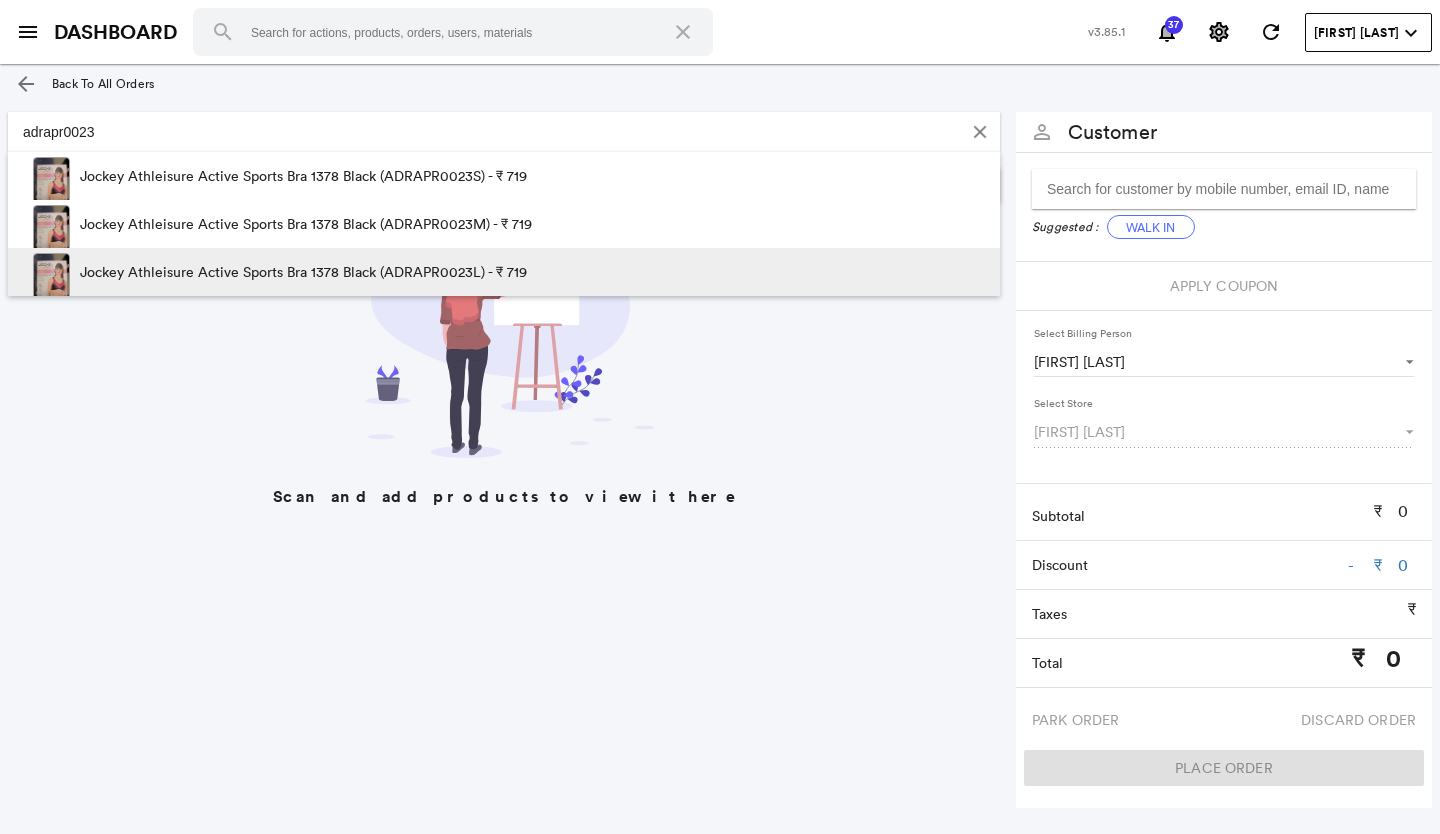type on "adrapr0023" 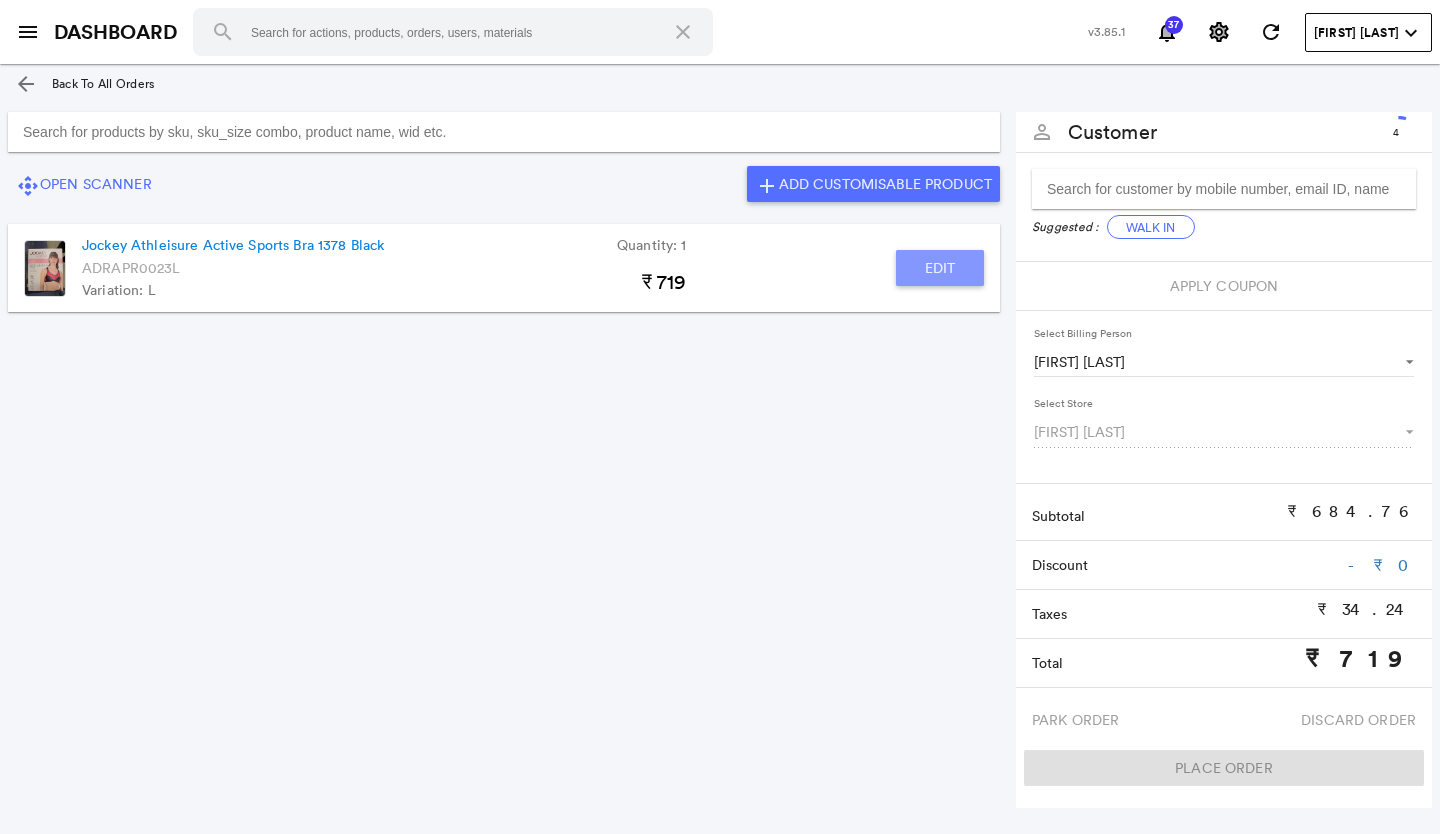 click on "Edit" at bounding box center (940, 268) 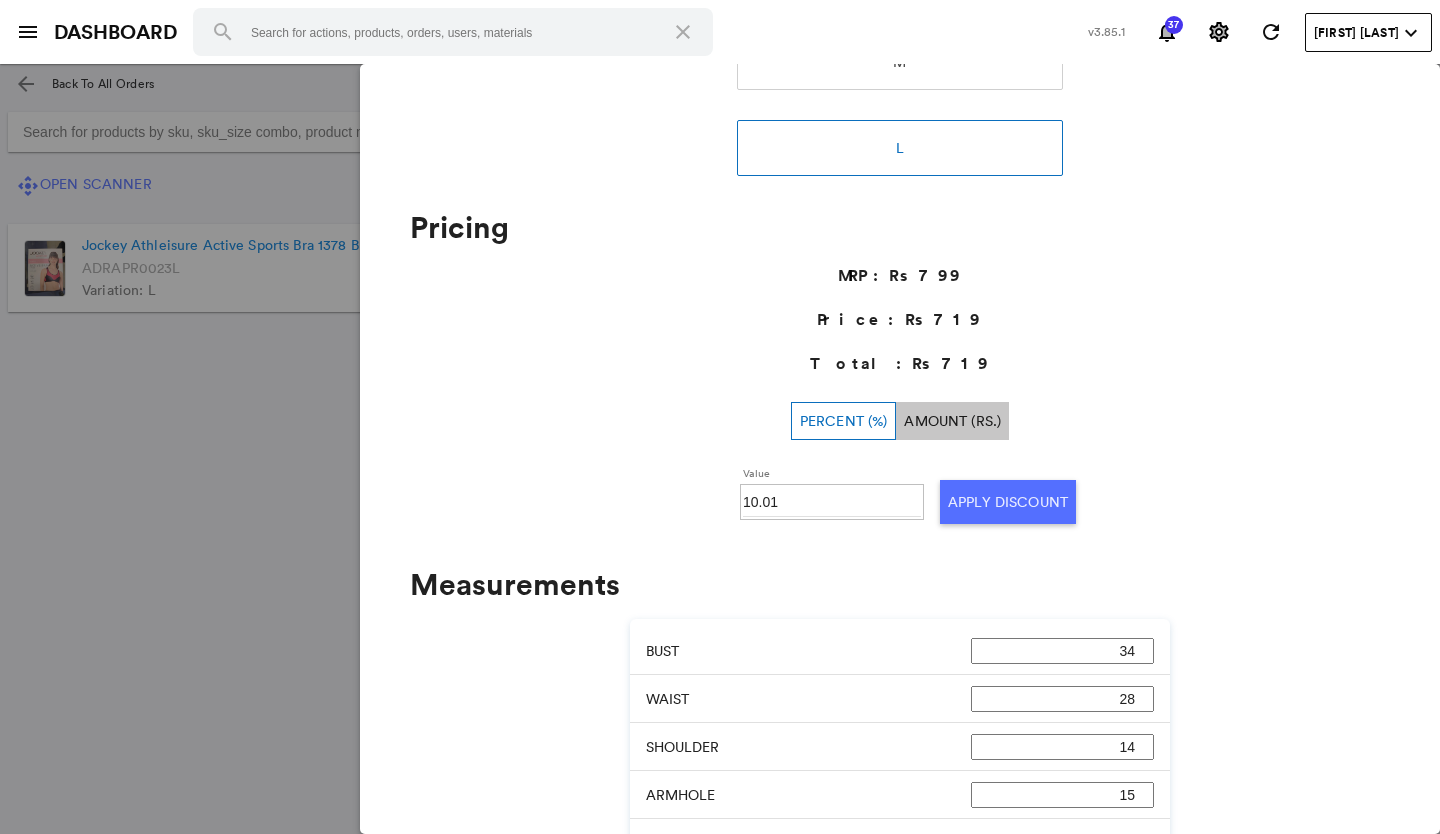 scroll, scrollTop: 0, scrollLeft: 0, axis: both 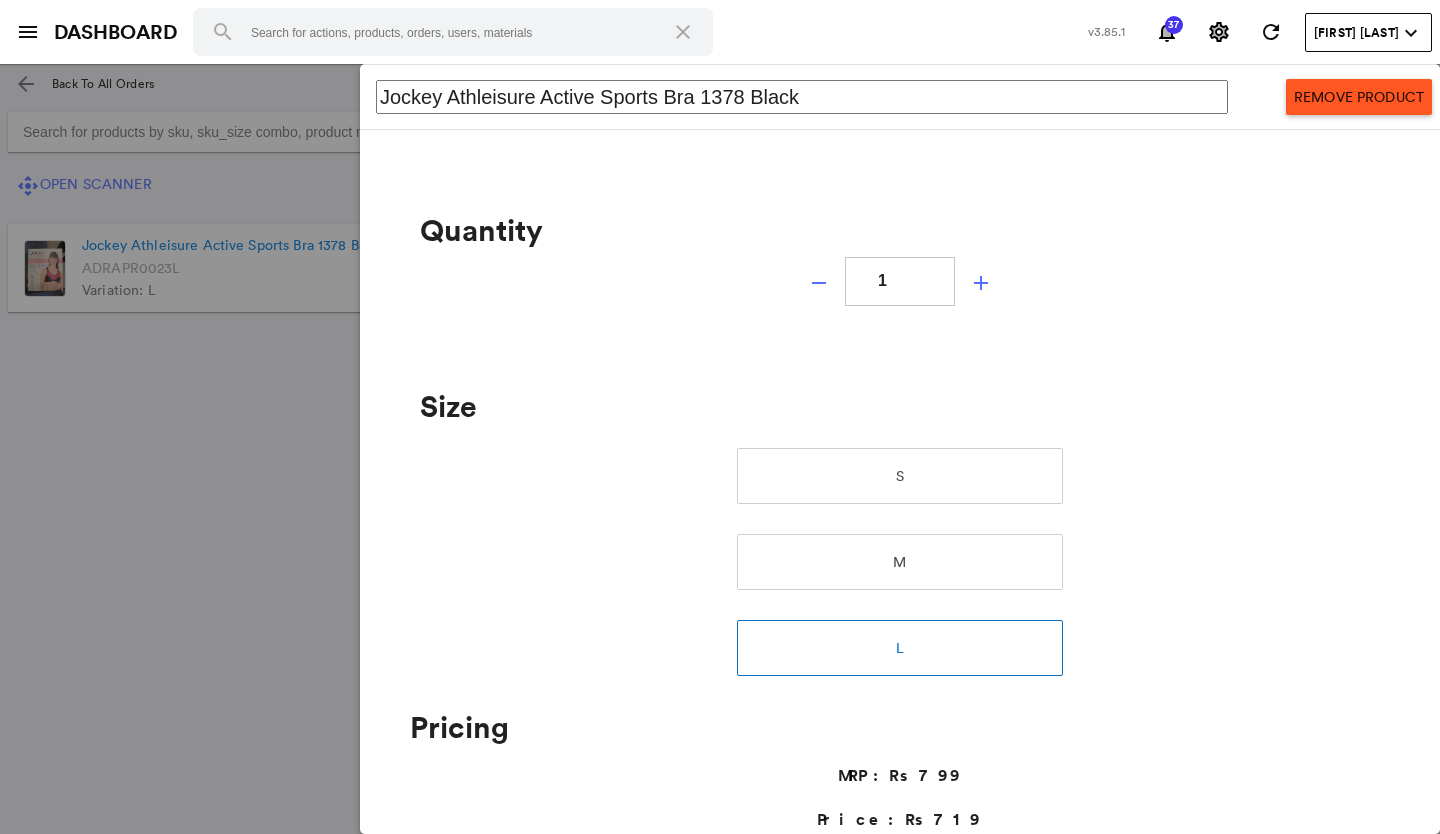 click at bounding box center [720, 449] 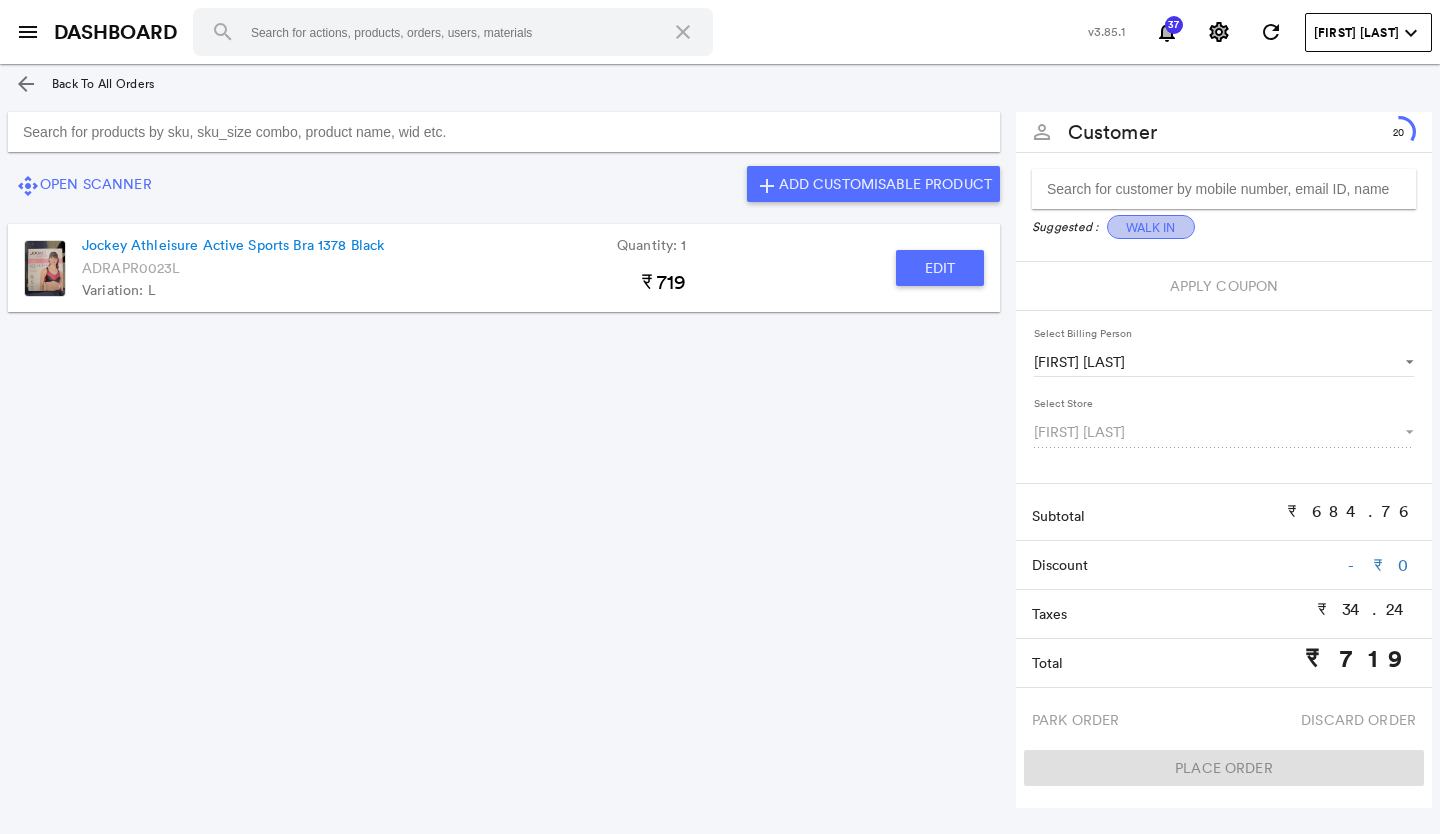 click on "Walk In" at bounding box center (1151, 227) 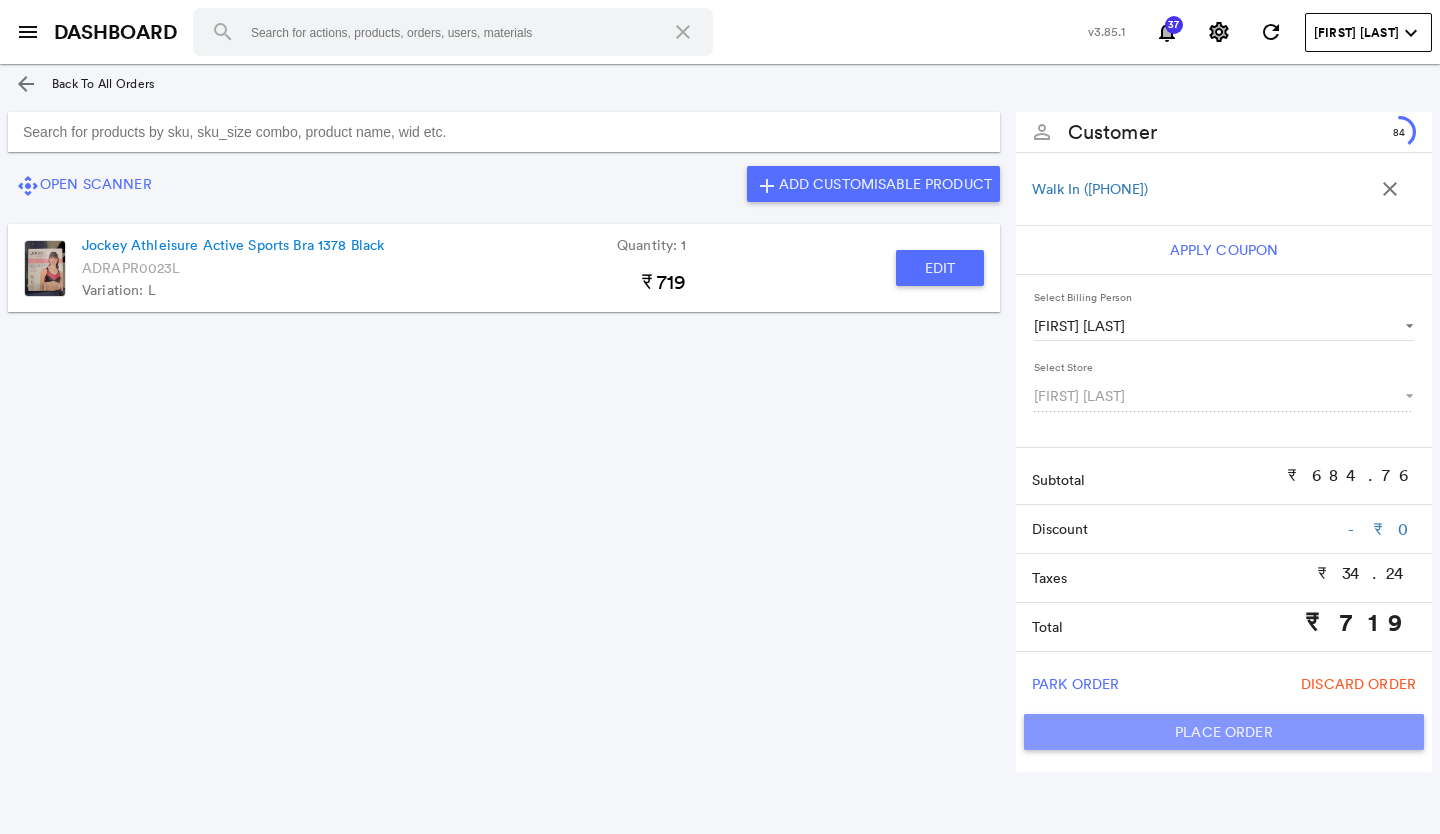 click on "Place Order" at bounding box center [1224, 732] 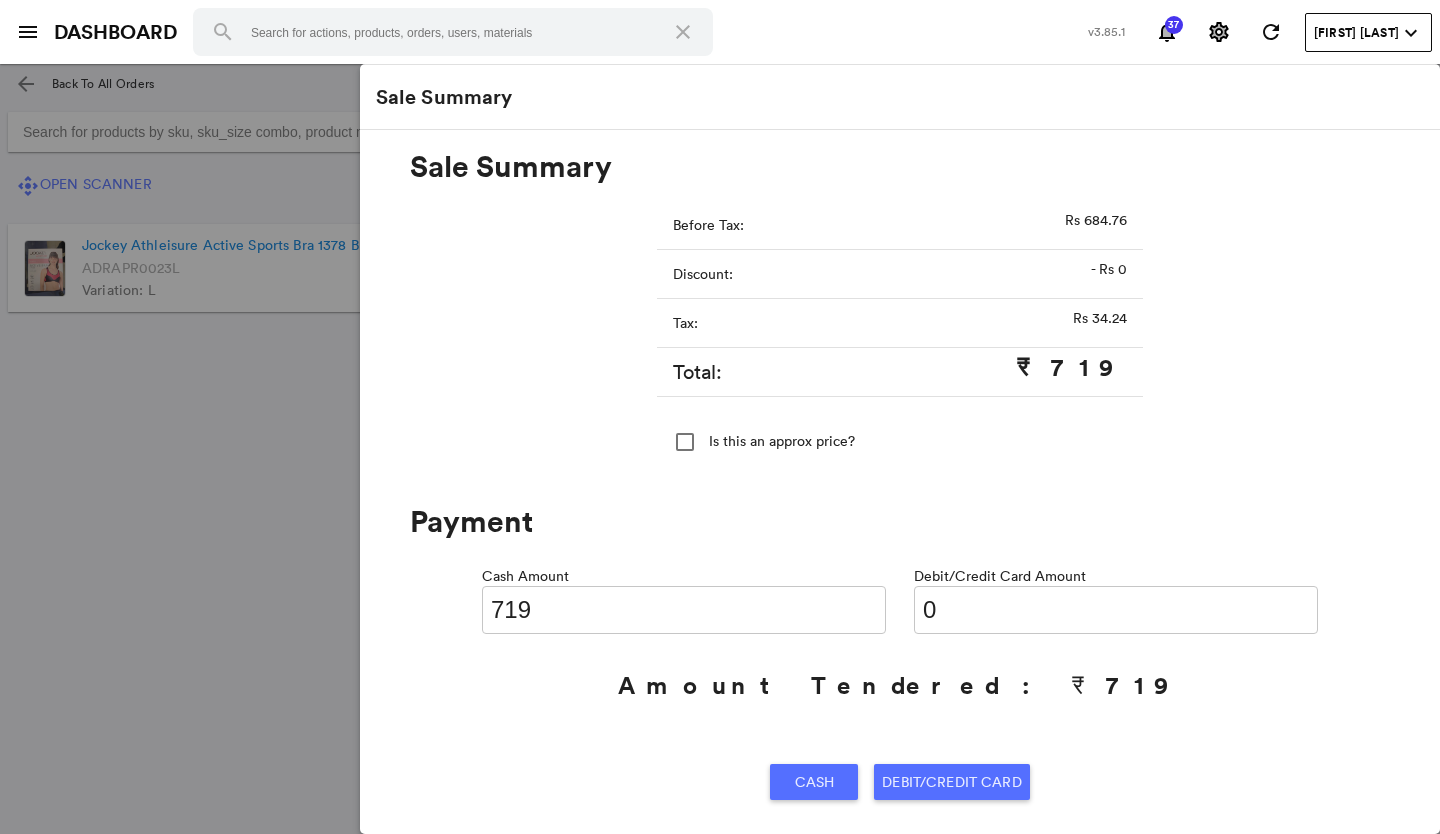 click on "0" at bounding box center (1116, 610) 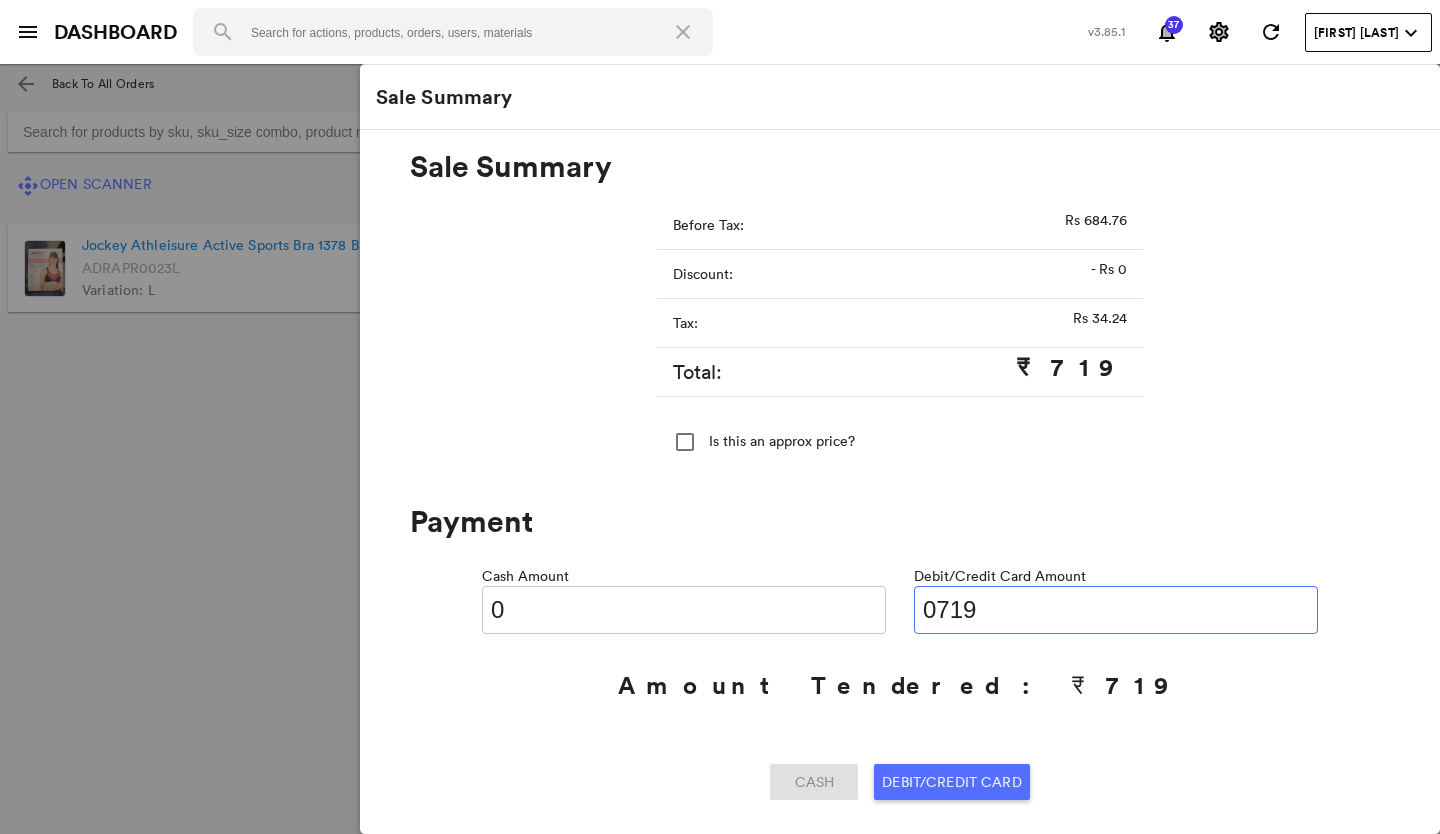 type on "0719" 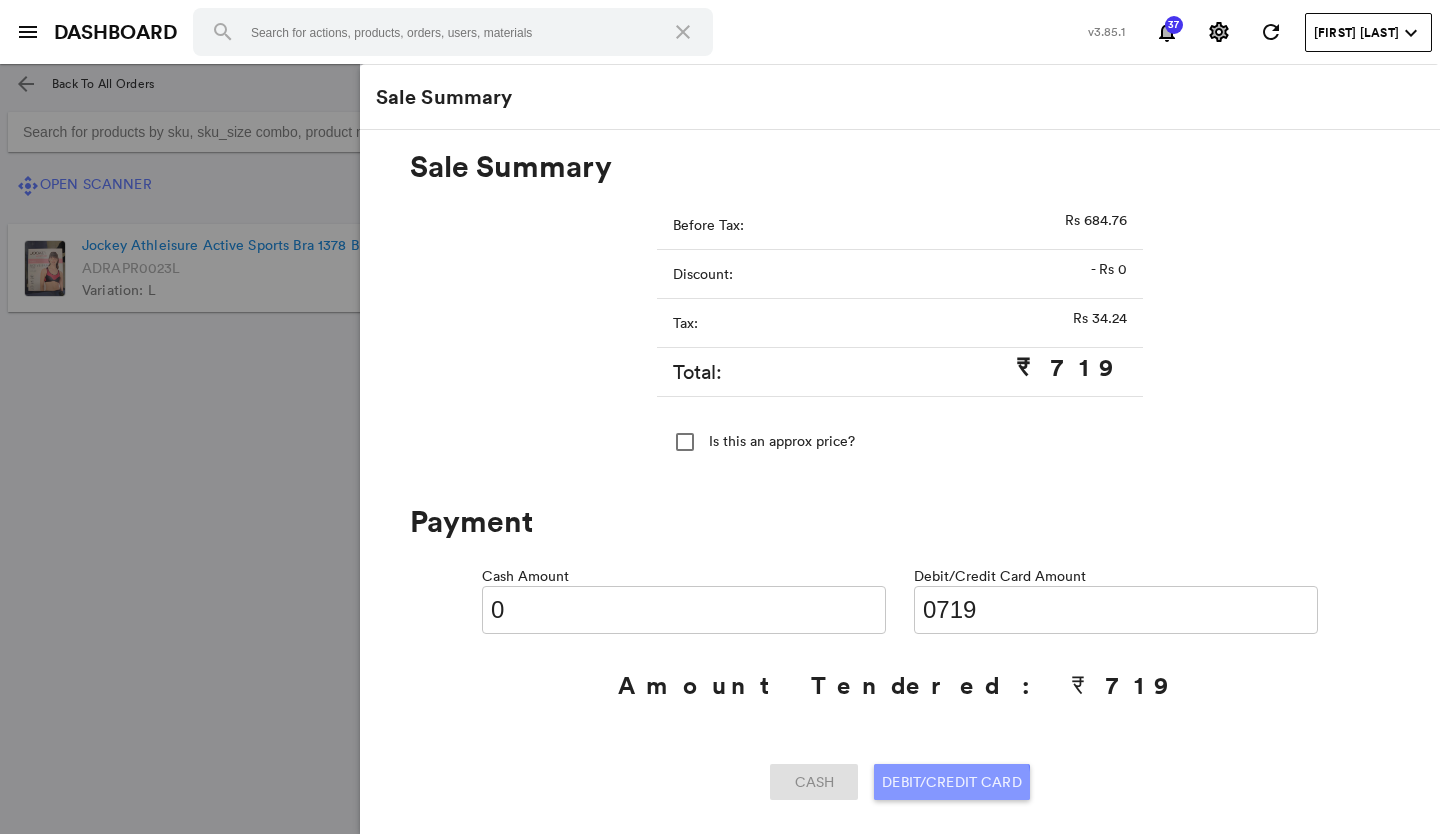 click on "Debit/Credit Card" at bounding box center [815, 782] 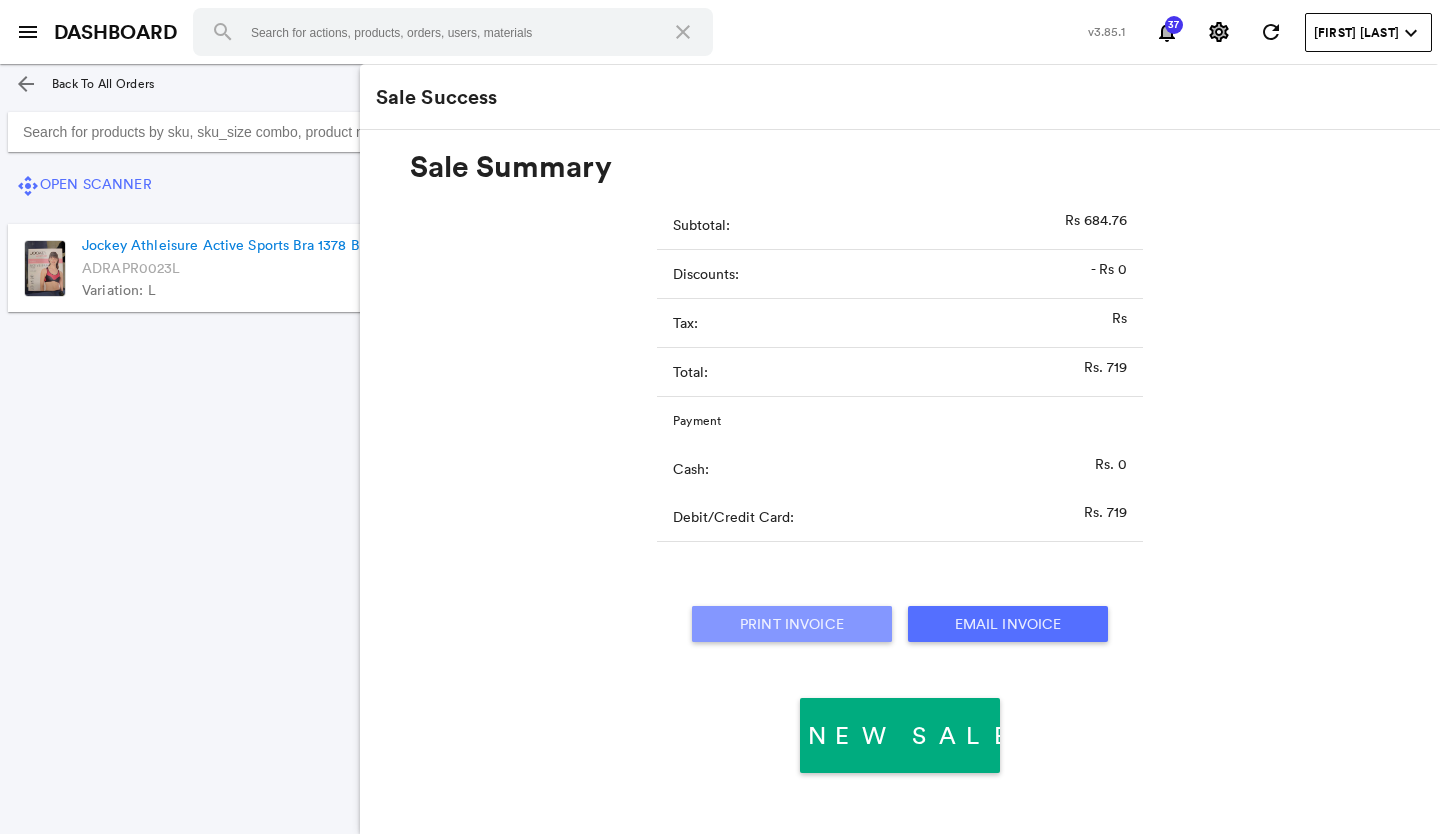 click on "Print Invoice" at bounding box center (792, 624) 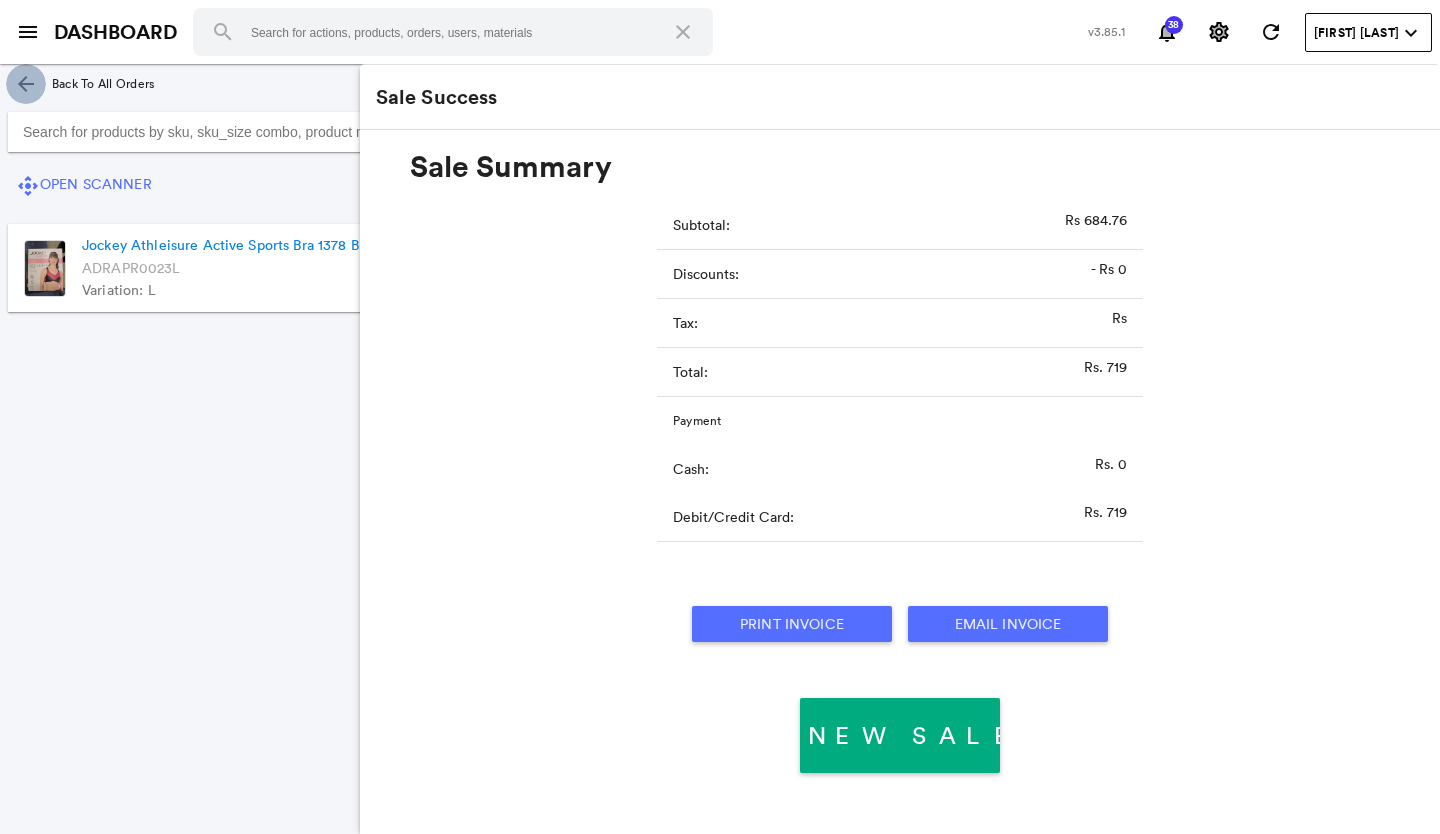 click on "arrow_back" at bounding box center (26, 84) 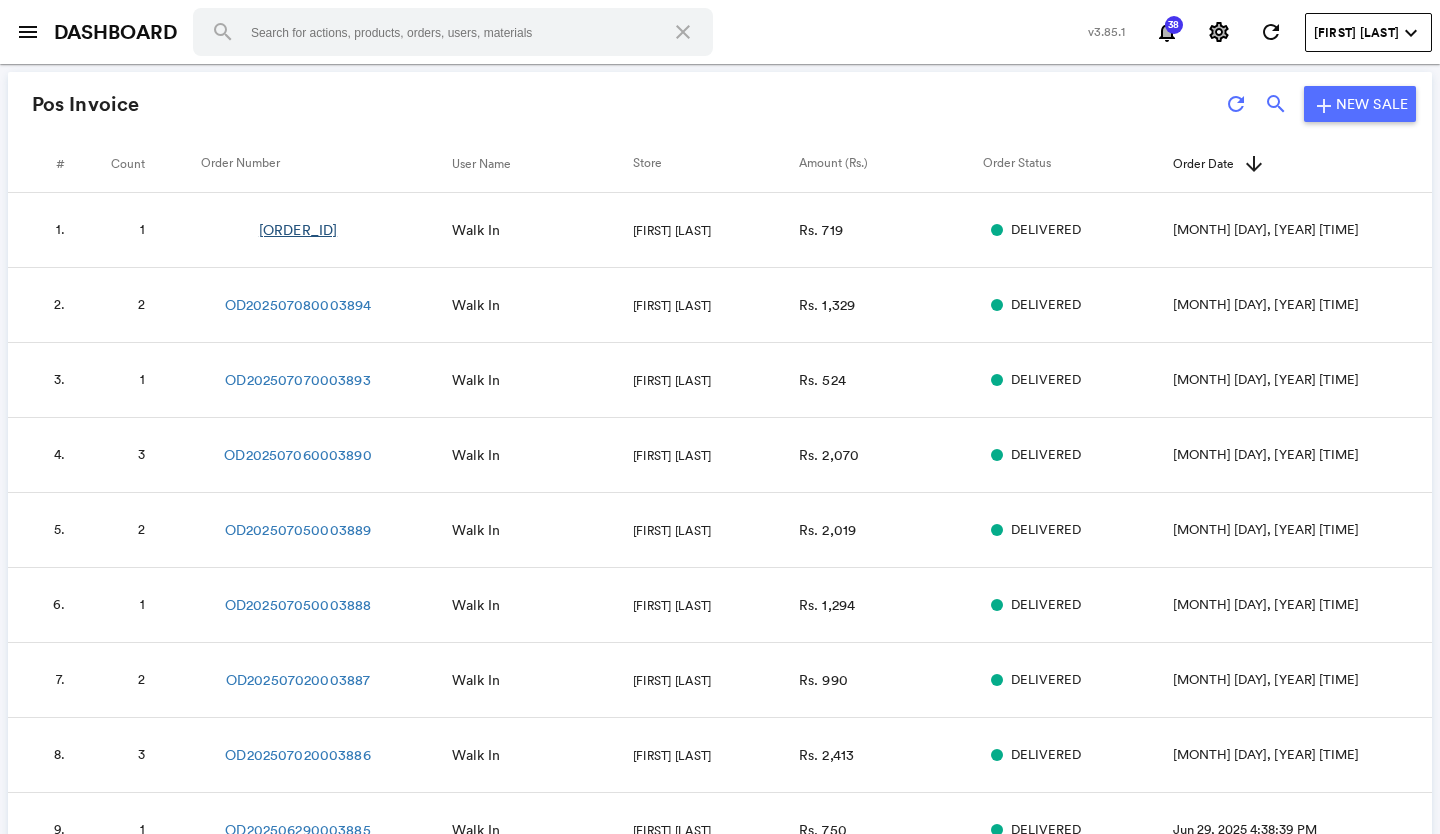 click on "[ORDER_ID]" at bounding box center [298, 230] 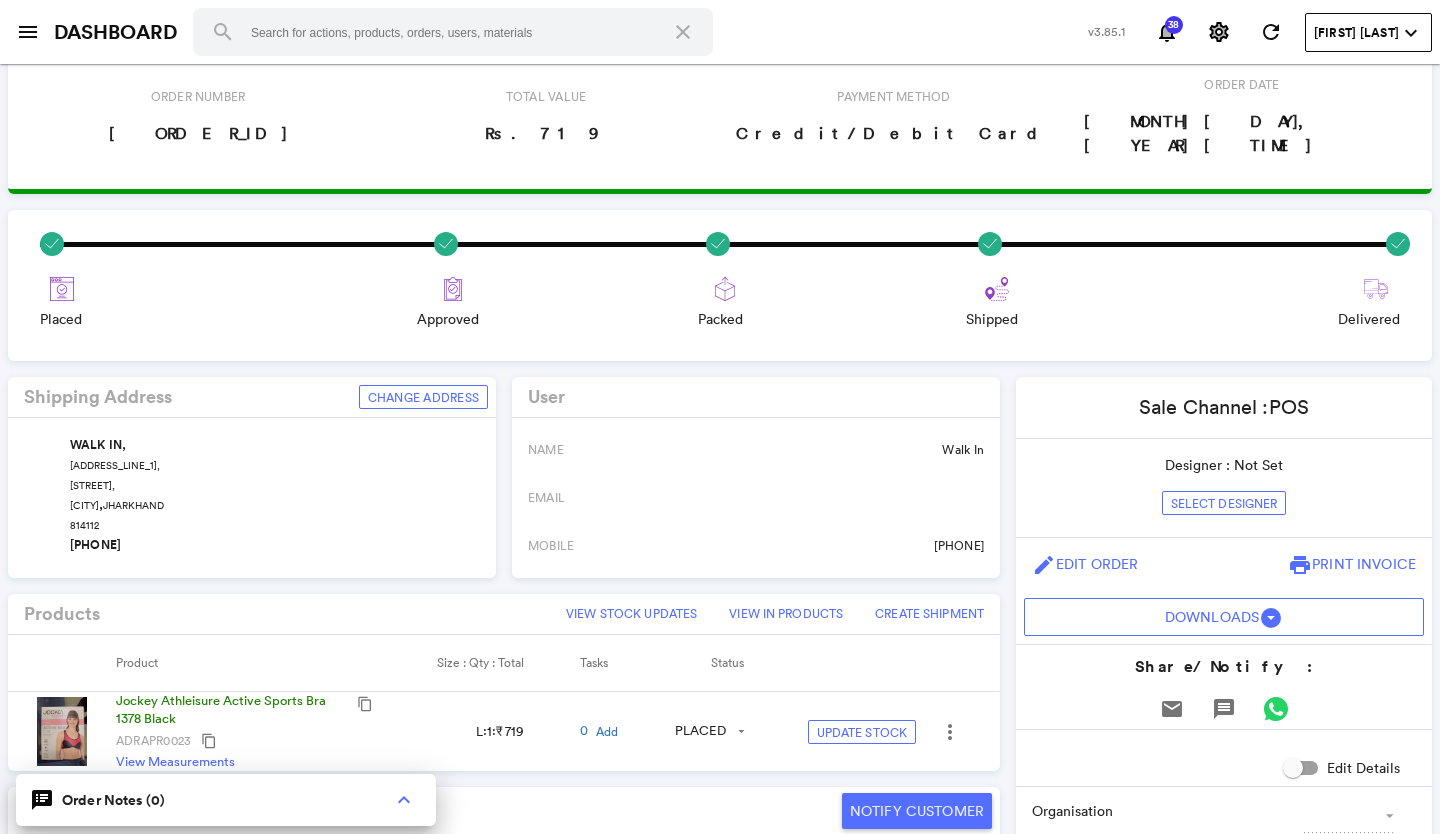 scroll, scrollTop: 0, scrollLeft: 0, axis: both 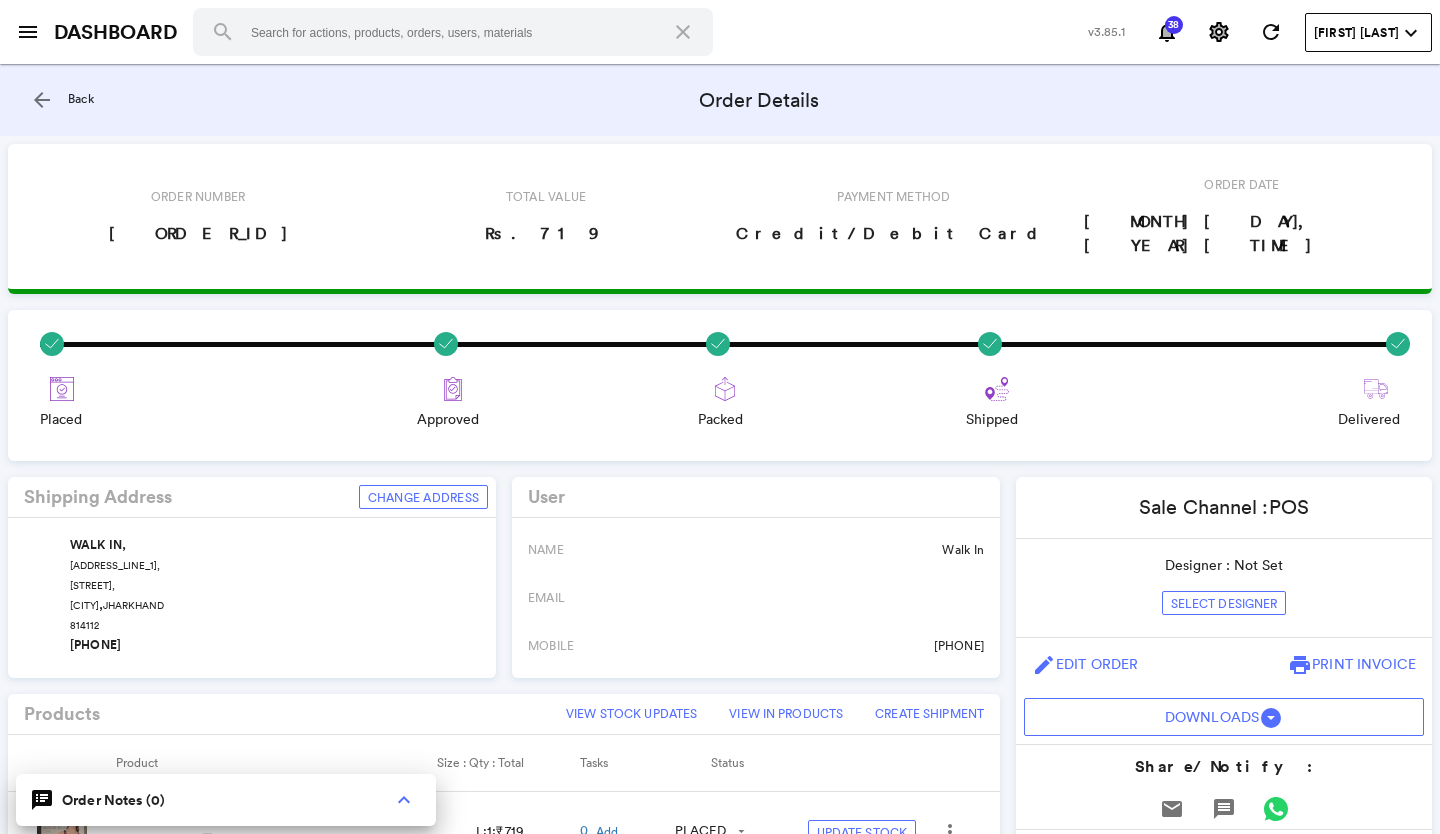 click on "arrow_back" at bounding box center (42, 100) 